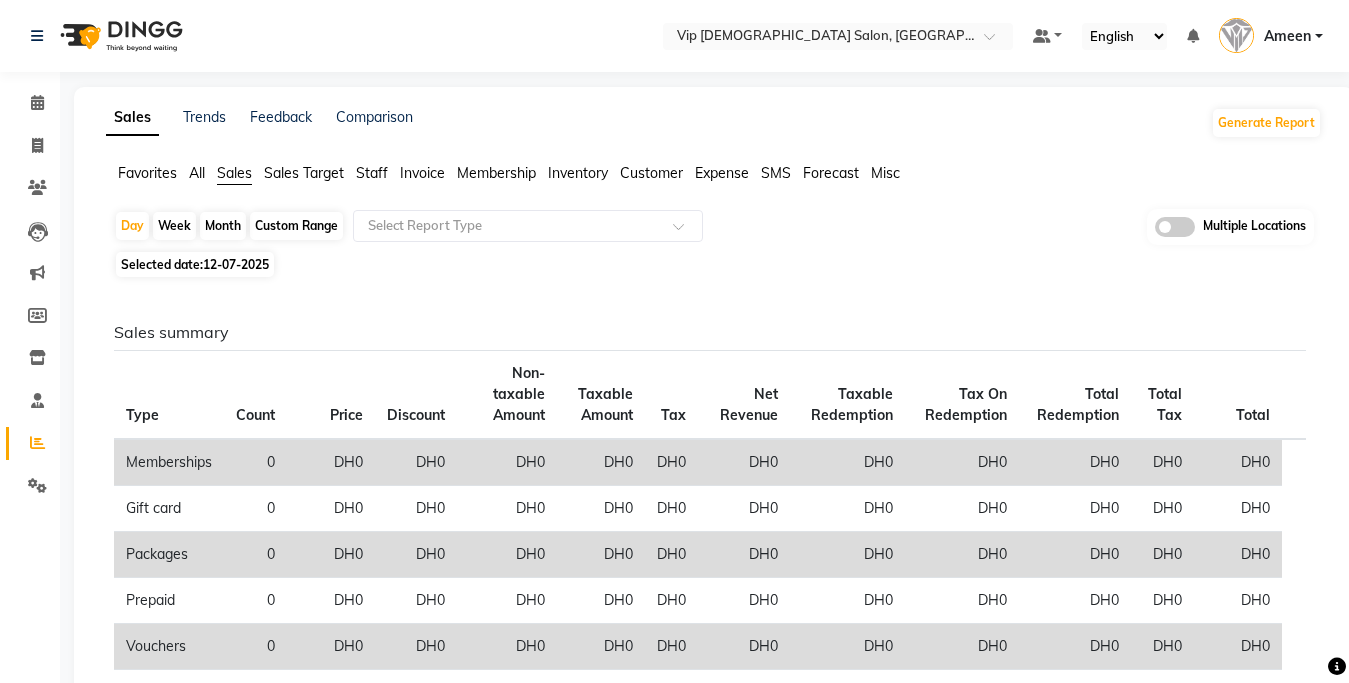 scroll, scrollTop: 0, scrollLeft: 0, axis: both 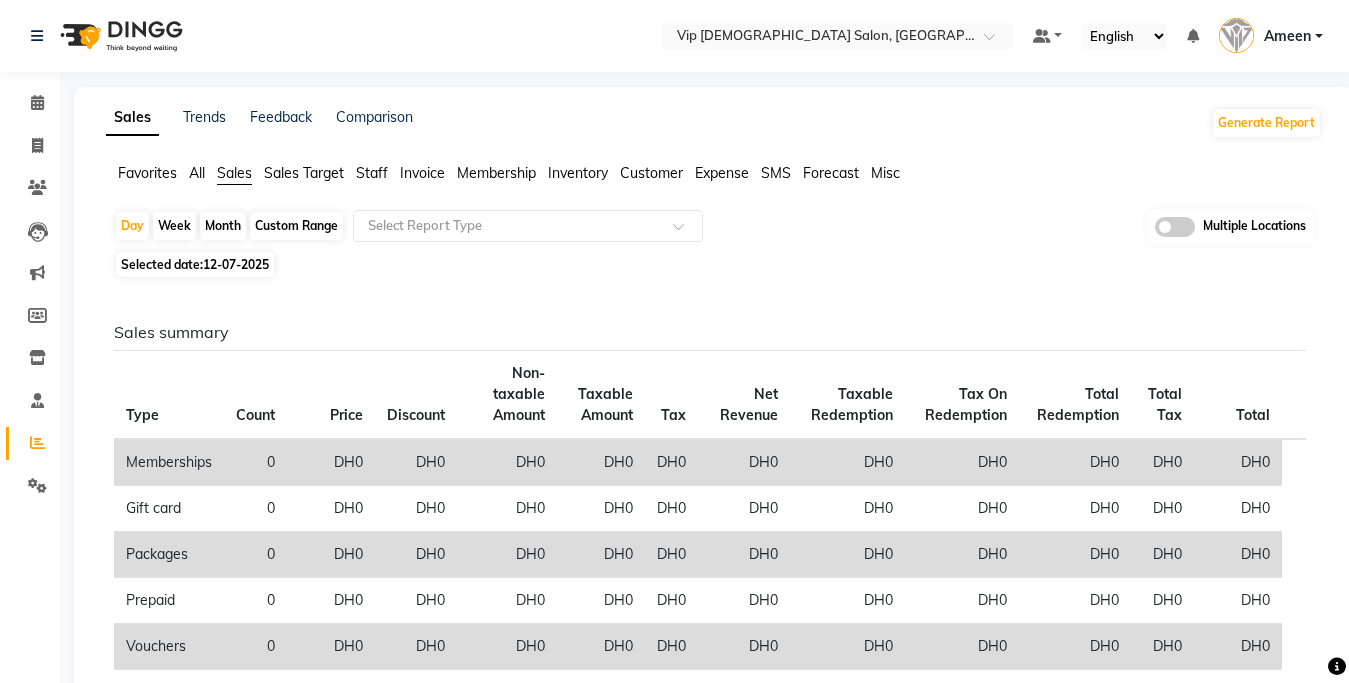 click on "Select Location × Vip [DEMOGRAPHIC_DATA] Salon, Hor Al Anz East Default Panel My Panel English ENGLISH Español العربية मराठी हिंदी ગુજરાતી தமிழ் 中文 Notifications nothing to show Ameen Manage Profile Change Password Sign out  Version:3.15.4" 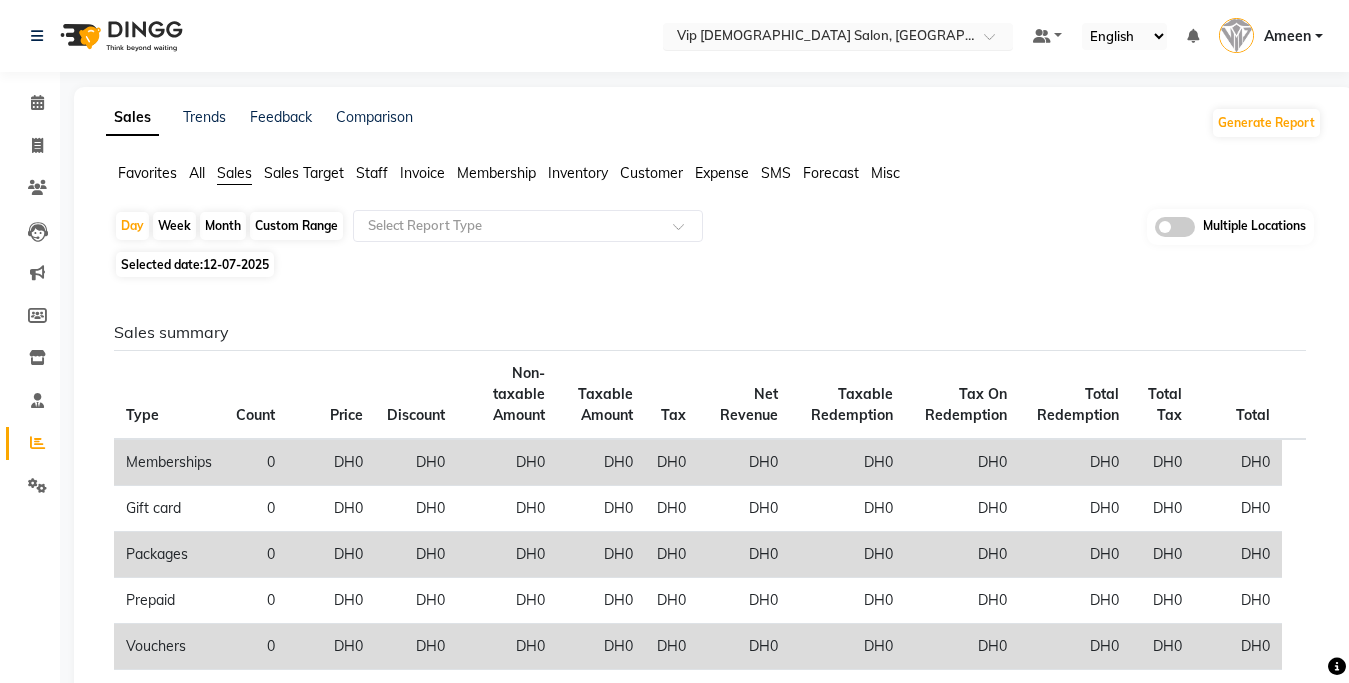 click at bounding box center [818, 38] 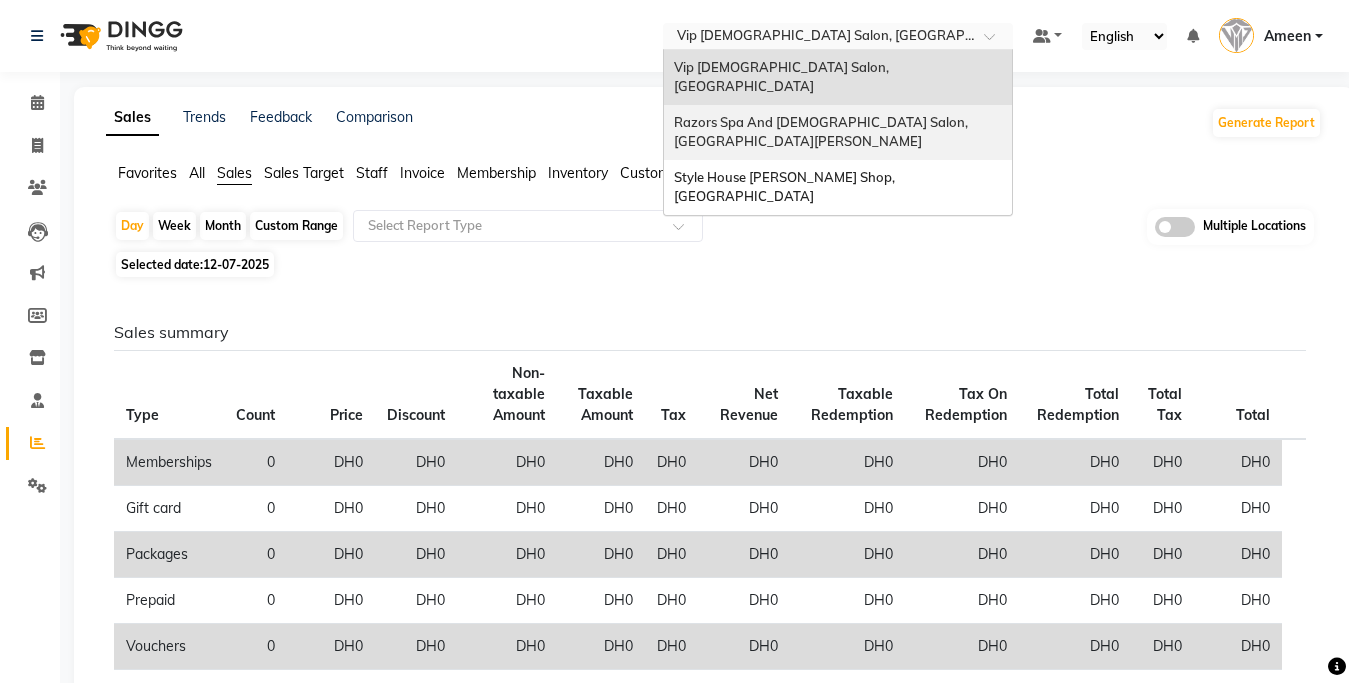 click on "Razors Spa And Gents Salon, Nadd Al Hamar" at bounding box center (822, 132) 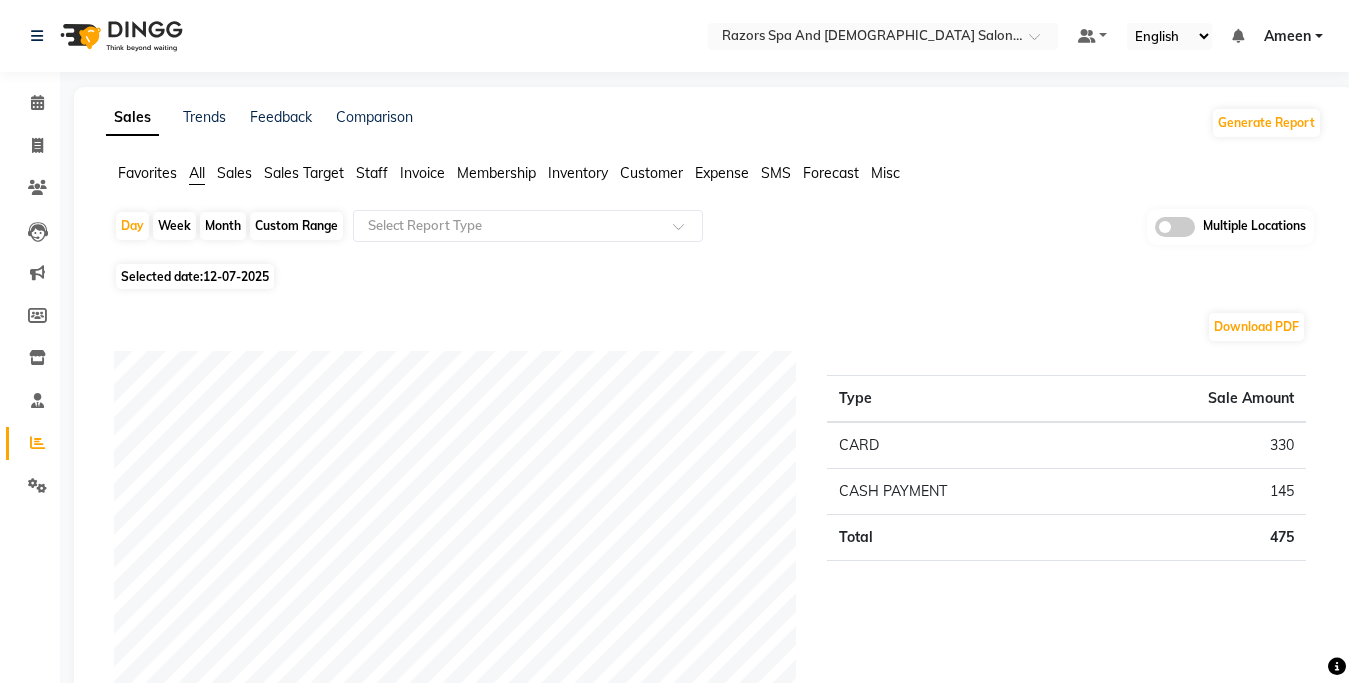 scroll, scrollTop: 0, scrollLeft: 0, axis: both 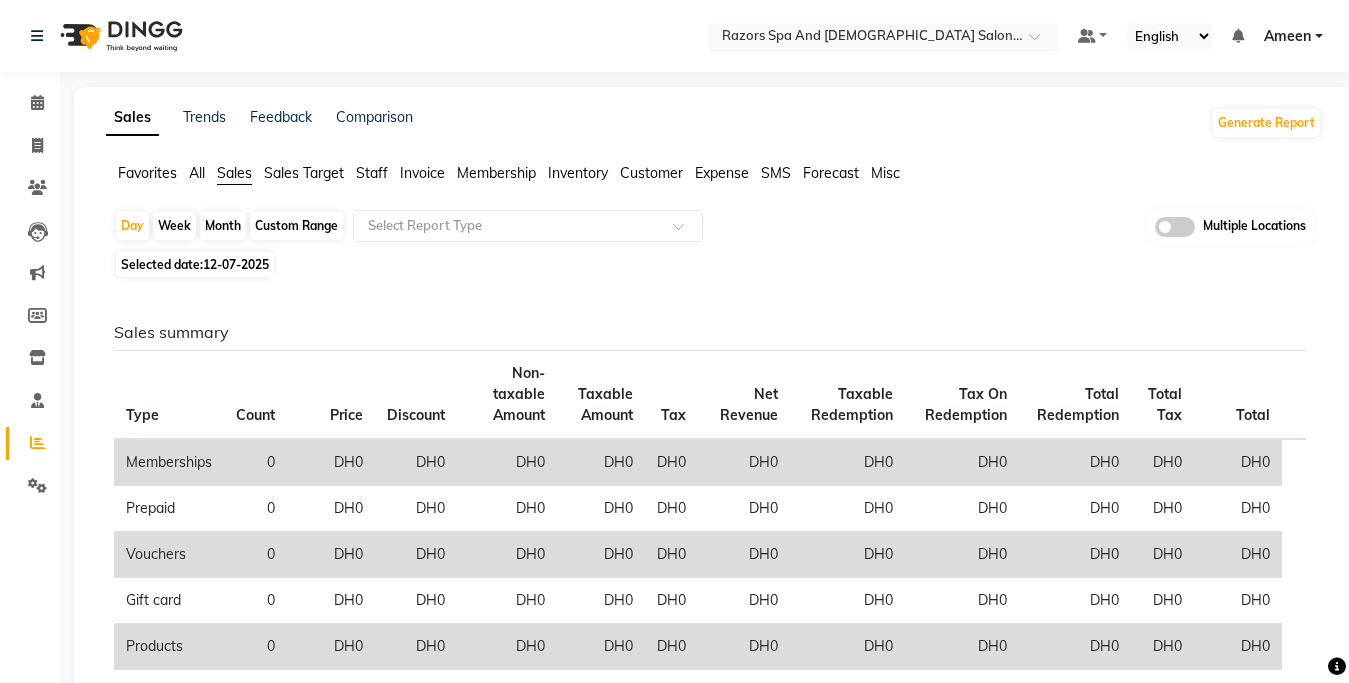 click at bounding box center (863, 38) 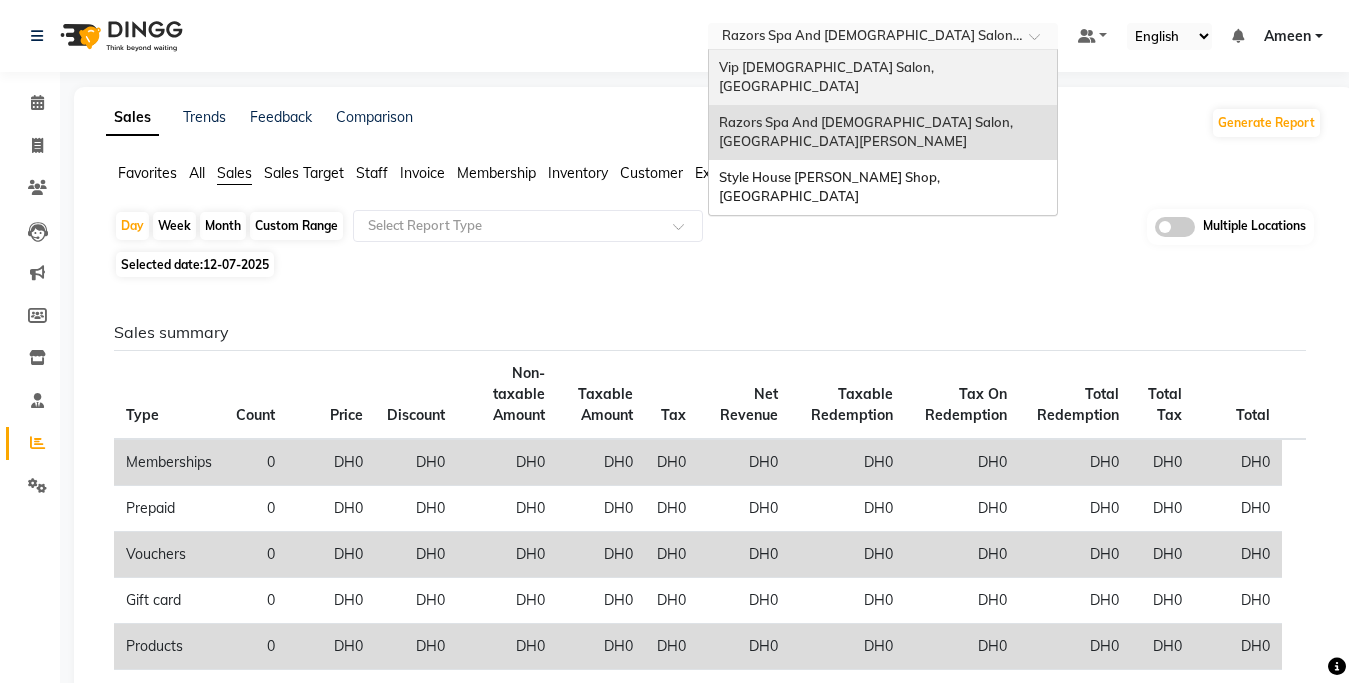 click on "Vip [DEMOGRAPHIC_DATA] Salon, [GEOGRAPHIC_DATA]" at bounding box center [828, 77] 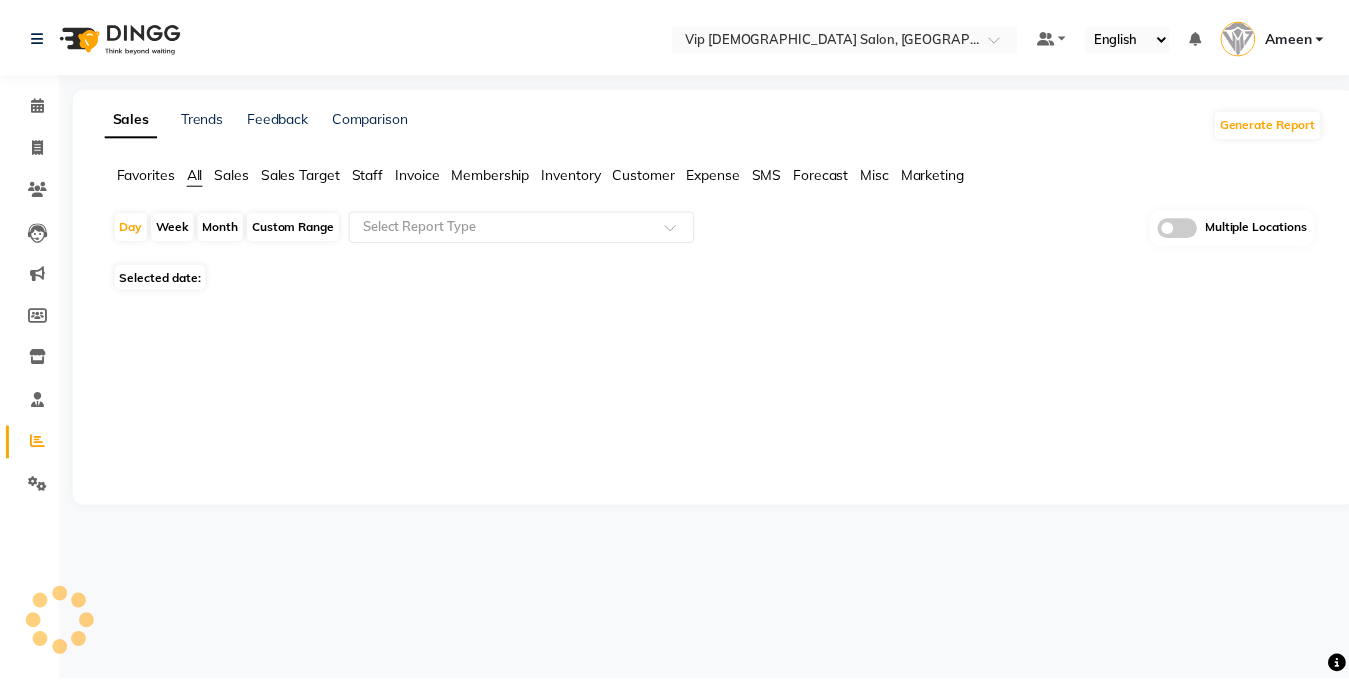scroll, scrollTop: 0, scrollLeft: 0, axis: both 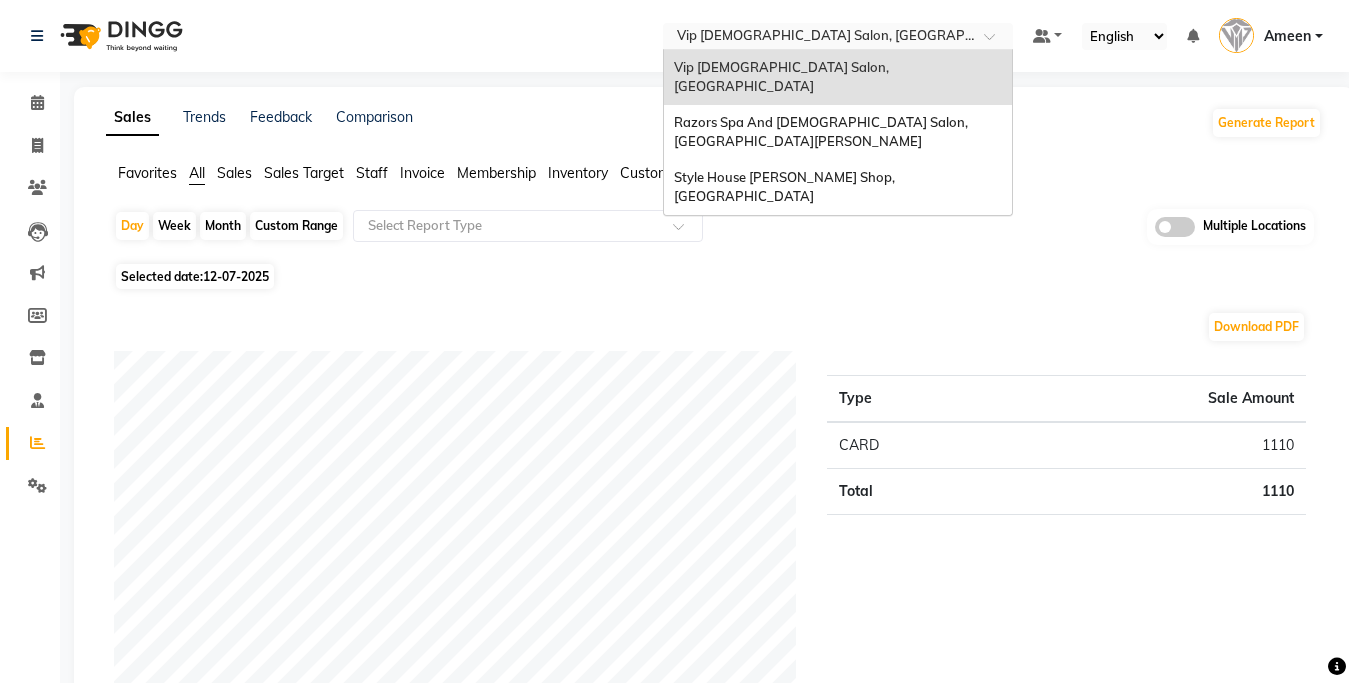 click at bounding box center (818, 38) 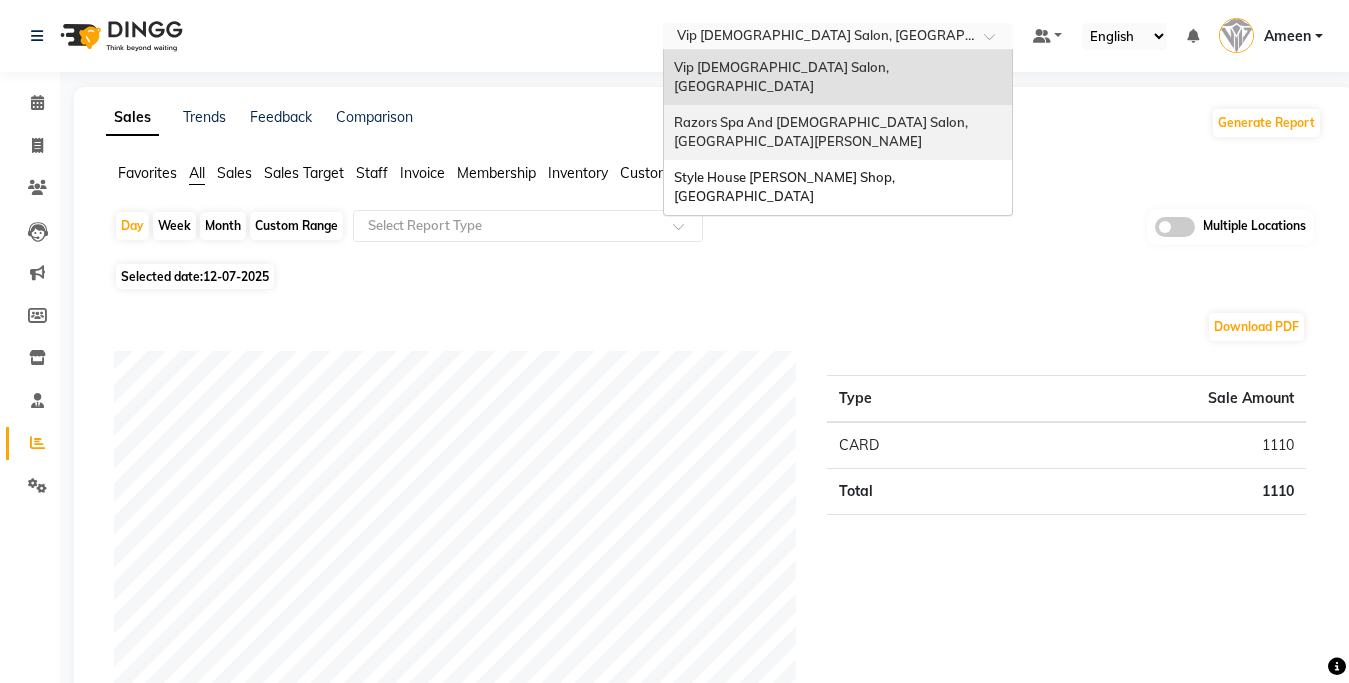 click on "Razors Spa And [DEMOGRAPHIC_DATA] Salon, [GEOGRAPHIC_DATA][PERSON_NAME]" at bounding box center (822, 132) 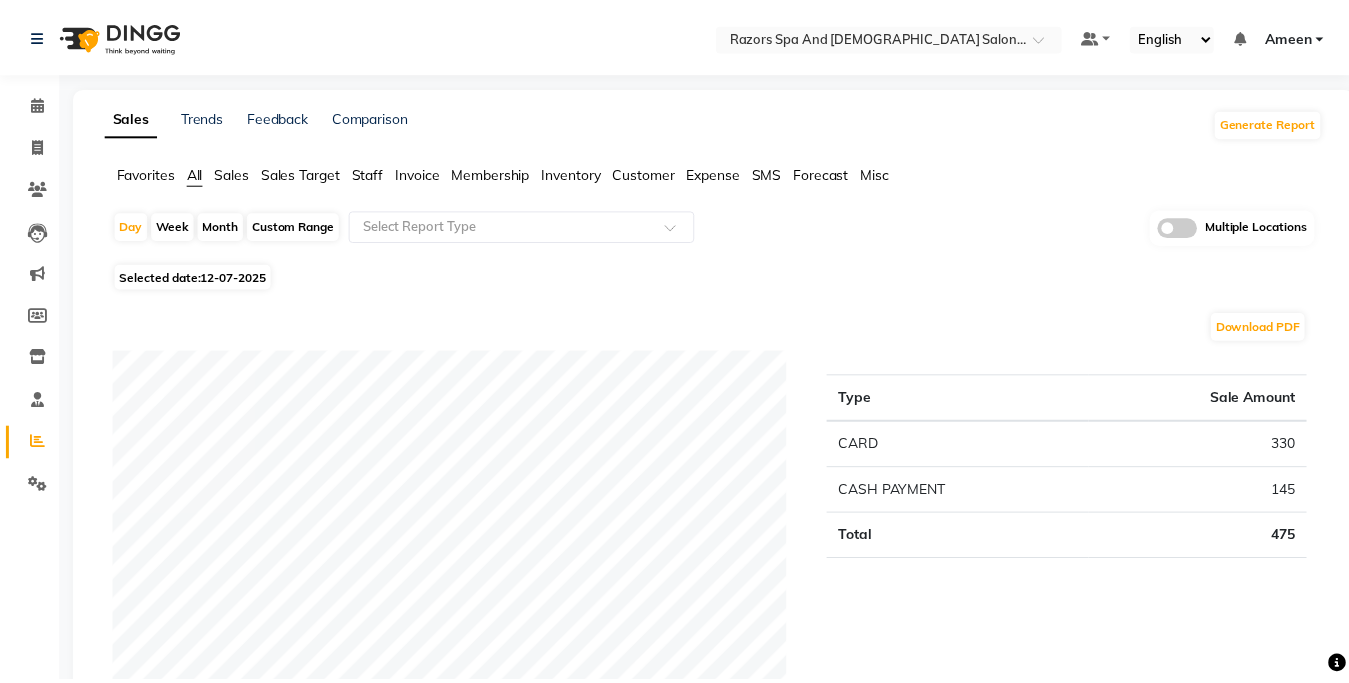 scroll, scrollTop: 0, scrollLeft: 0, axis: both 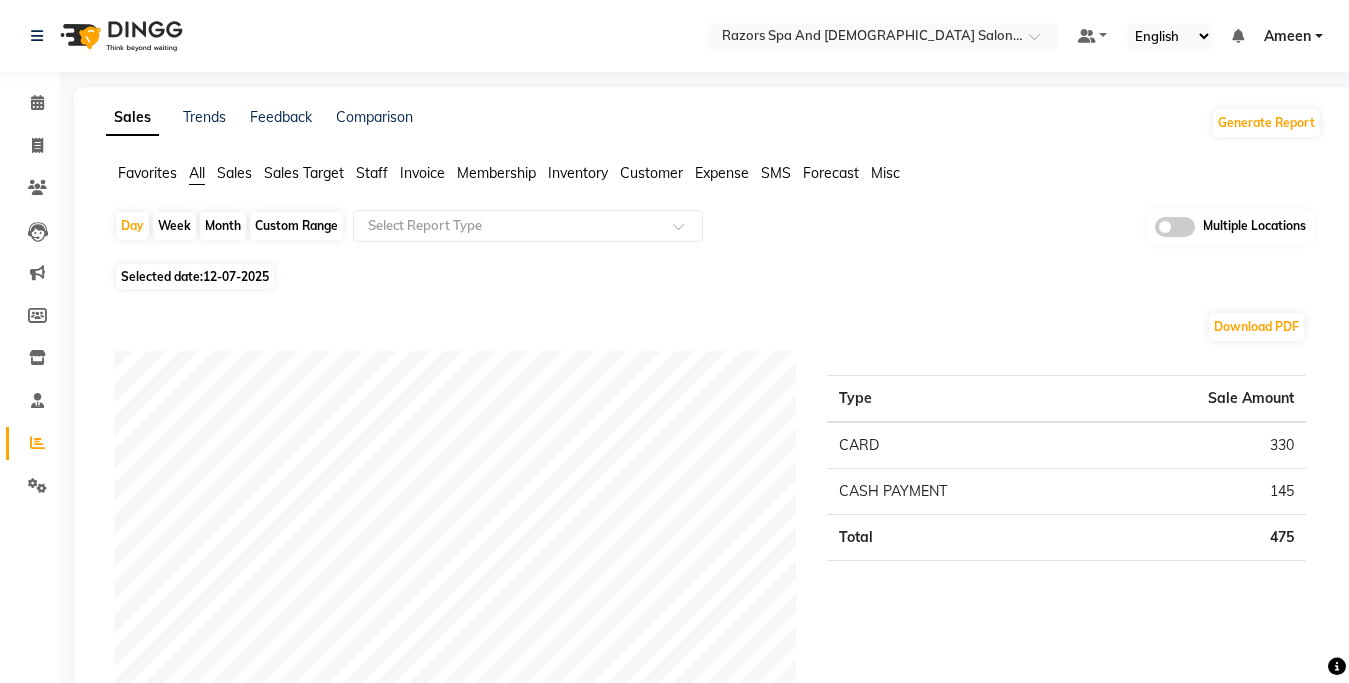 click on "Sales" 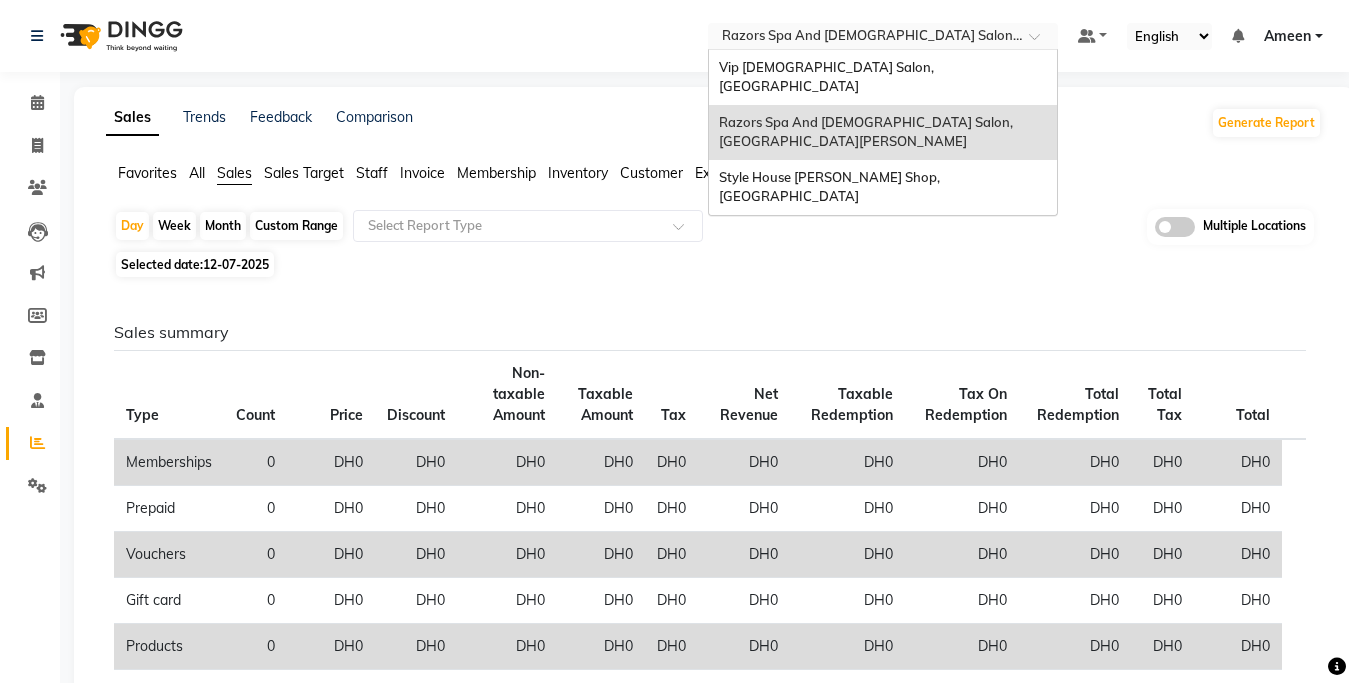 click at bounding box center (863, 38) 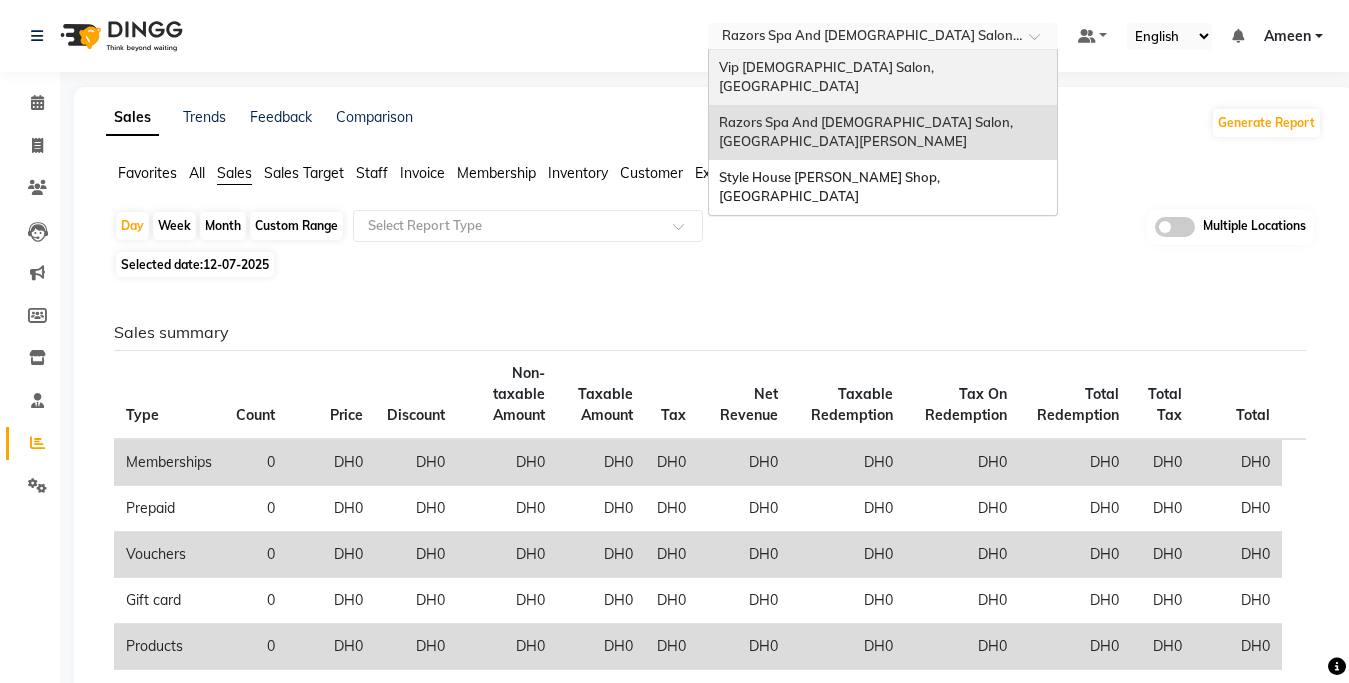 click on "Vip [DEMOGRAPHIC_DATA] Salon, [GEOGRAPHIC_DATA]" at bounding box center (883, 77) 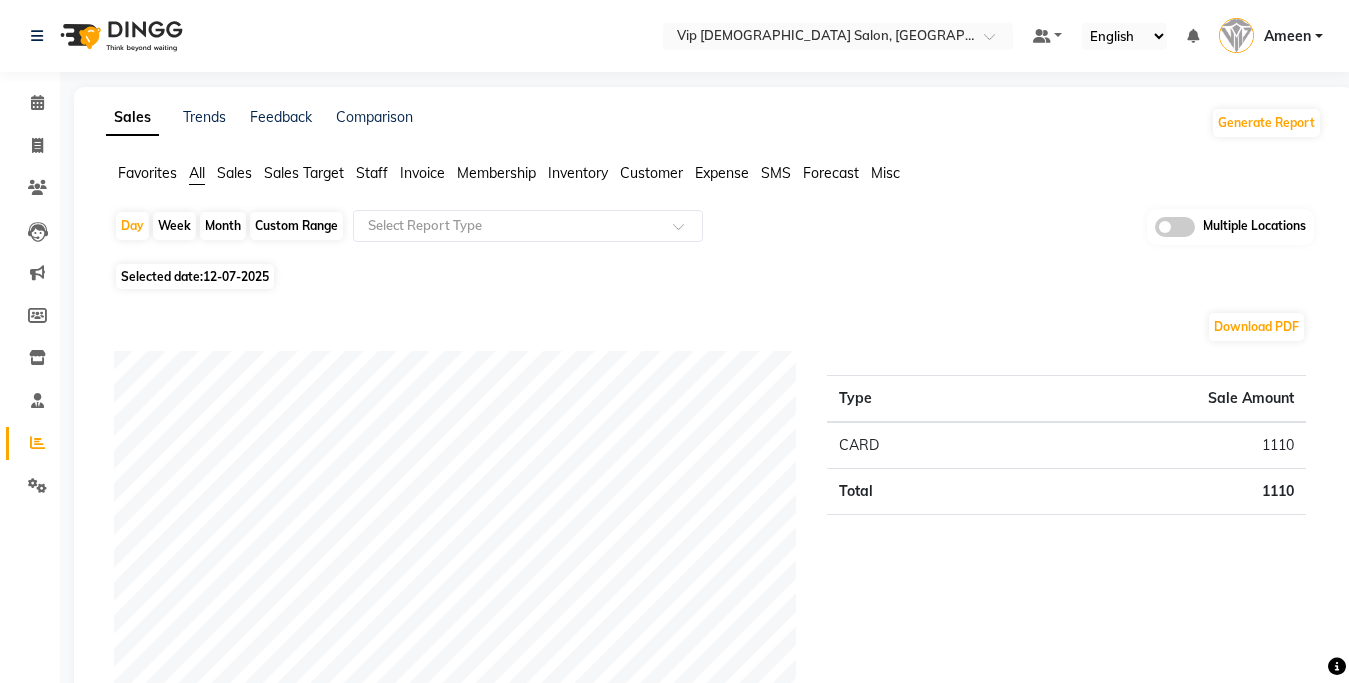 scroll, scrollTop: 0, scrollLeft: 0, axis: both 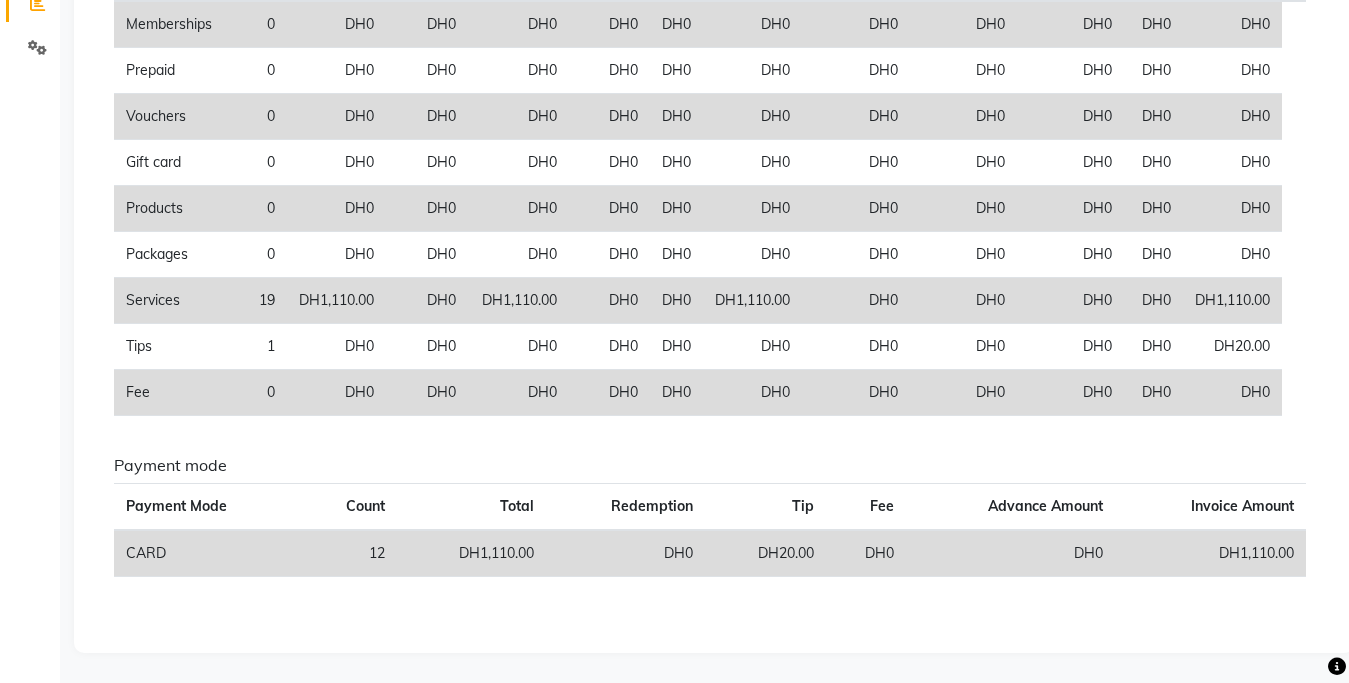 click on "Favorites All Sales Sales Target Staff Invoice Membership Inventory Customer Expense SMS Forecast Misc  Day   Week   Month   Custom Range  Select Report Type Multiple Locations Selected date:  [DATE]  Sales summary Type Count Price Discount Non-taxable Amount Taxable Amount Tax Net Revenue Taxable Redemption Tax On Redemption Total Redemption Total Tax Total  Memberships 0 DH0 DH0 DH0 DH0 DH0 DH0 DH0 DH0 DH0 DH0 DH0  Prepaid 0 DH0 DH0 DH0 DH0 DH0 DH0 DH0 DH0 DH0 DH0 DH0  Vouchers 0 DH0 DH0 DH0 DH0 DH0 DH0 DH0 DH0 DH0 DH0 DH0  Gift card 0 DH0 DH0 DH0 DH0 DH0 DH0 DH0 DH0 DH0 DH0 DH0  Products 0 DH0 DH0 DH0 DH0 DH0 DH0 DH0 DH0 DH0 DH0 DH0  Packages 0 DH0 DH0 DH0 DH0 DH0 DH0 DH0 DH0 DH0 DH0 DH0  Services 19 DH1,110.00 DH0 DH1,110.00 DH0 DH0 DH1,110.00 DH0 DH0 DH0 DH0 DH1,110.00  Tips 1 DH0 DH0 DH0 DH0 DH0 DH0 DH0 DH0 DH0 DH0 DH20.00  Fee 0 DH0 DH0 DH0 DH0 DH0 DH0 DH0 DH0 DH0 DH0 DH0 Payment mode Payment Mode Count Total Redemption Tip Fee Advance Amount Invoice Amount  CARD 12 DH1,110.00 DH0 DH20.00 DH0 DH0" 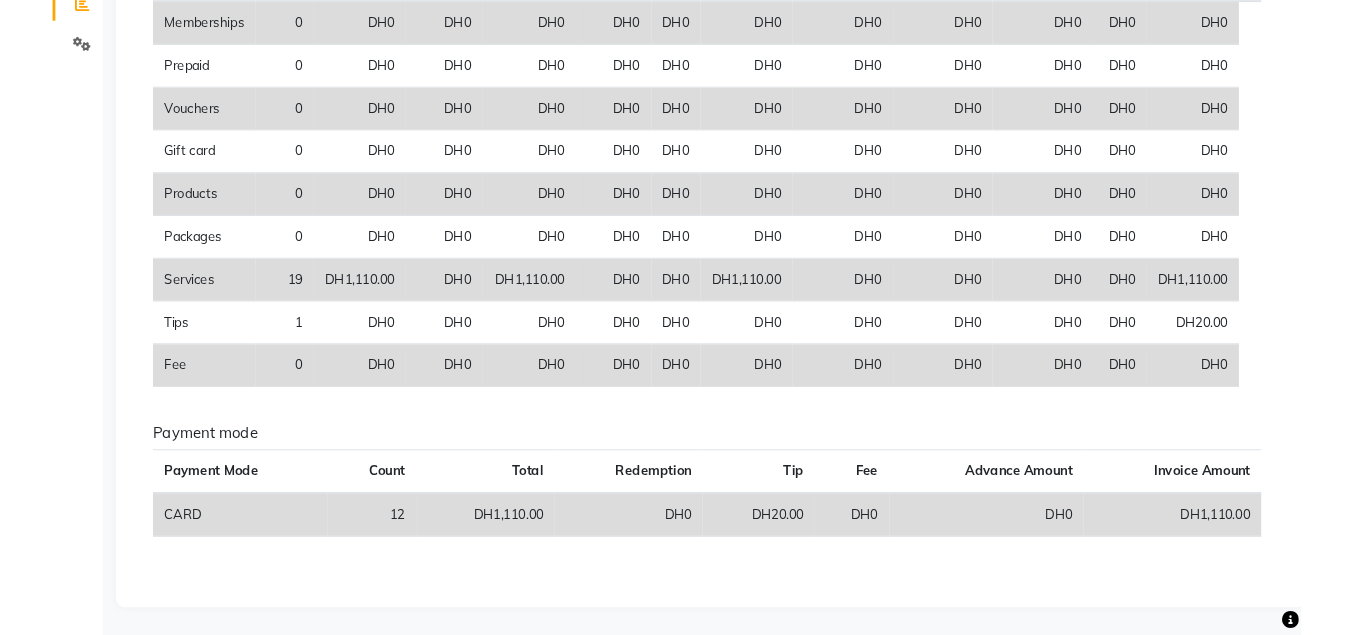 scroll, scrollTop: 0, scrollLeft: 0, axis: both 